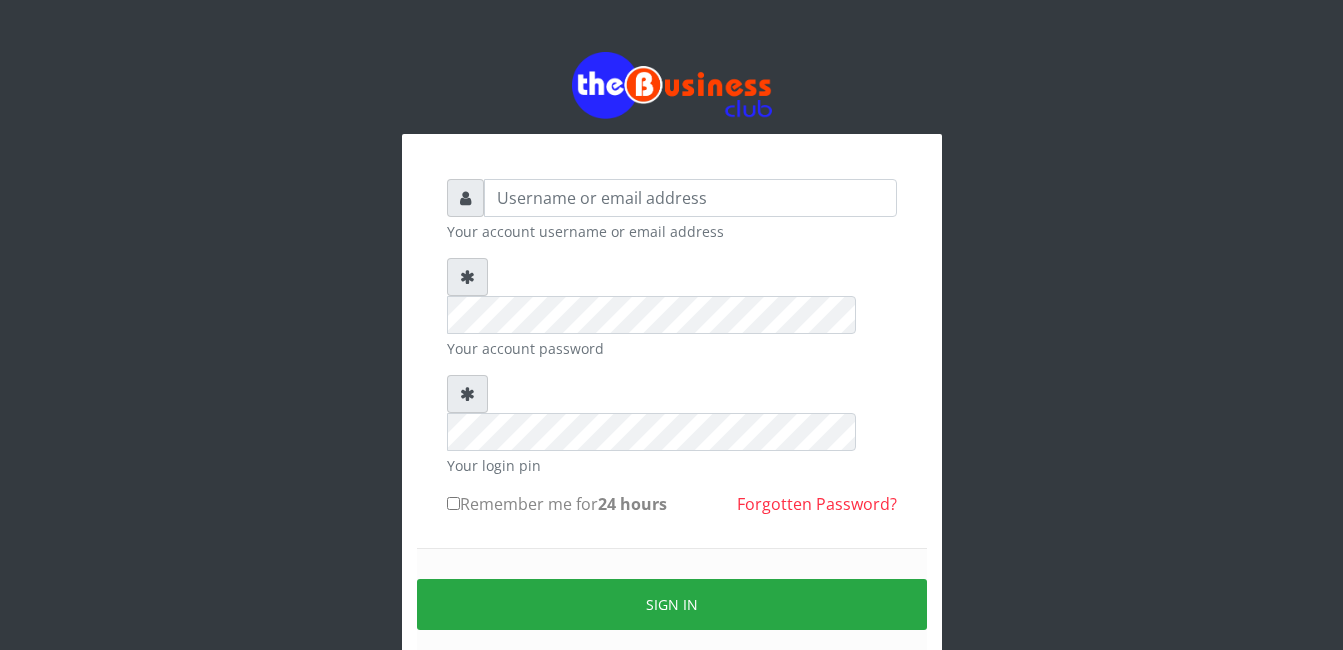 scroll, scrollTop: 0, scrollLeft: 0, axis: both 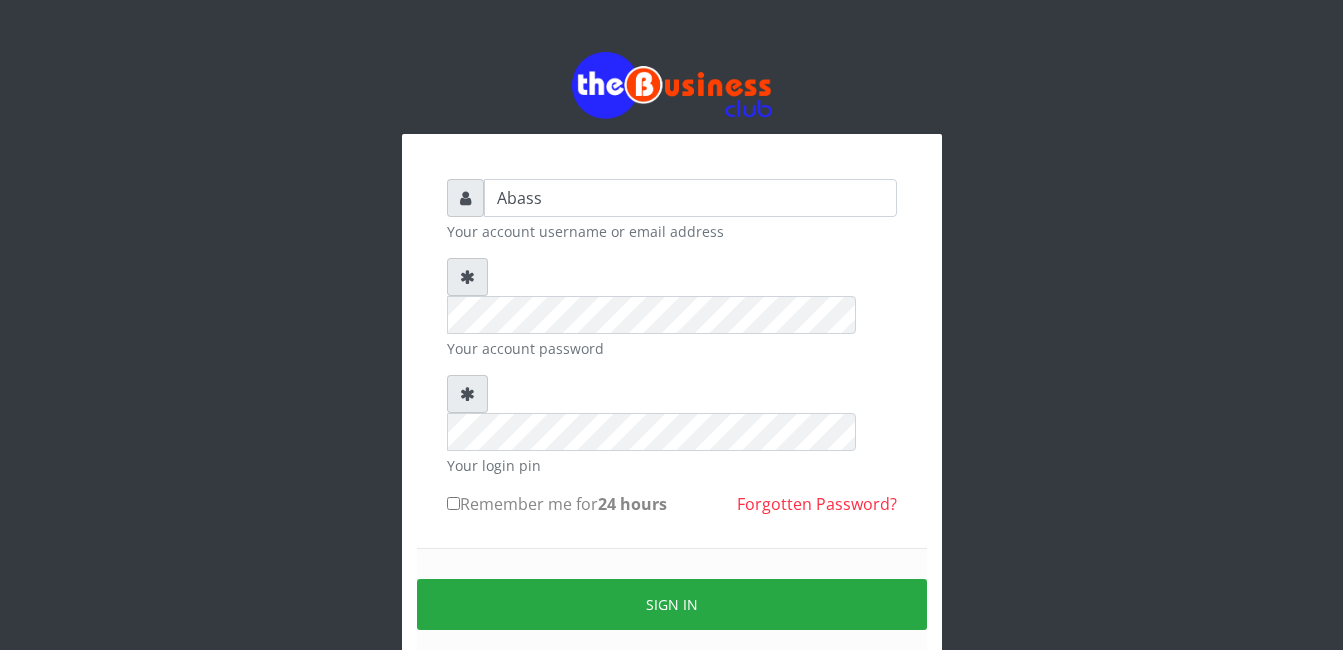 type on "[USERNAME]@[DOMAIN]" 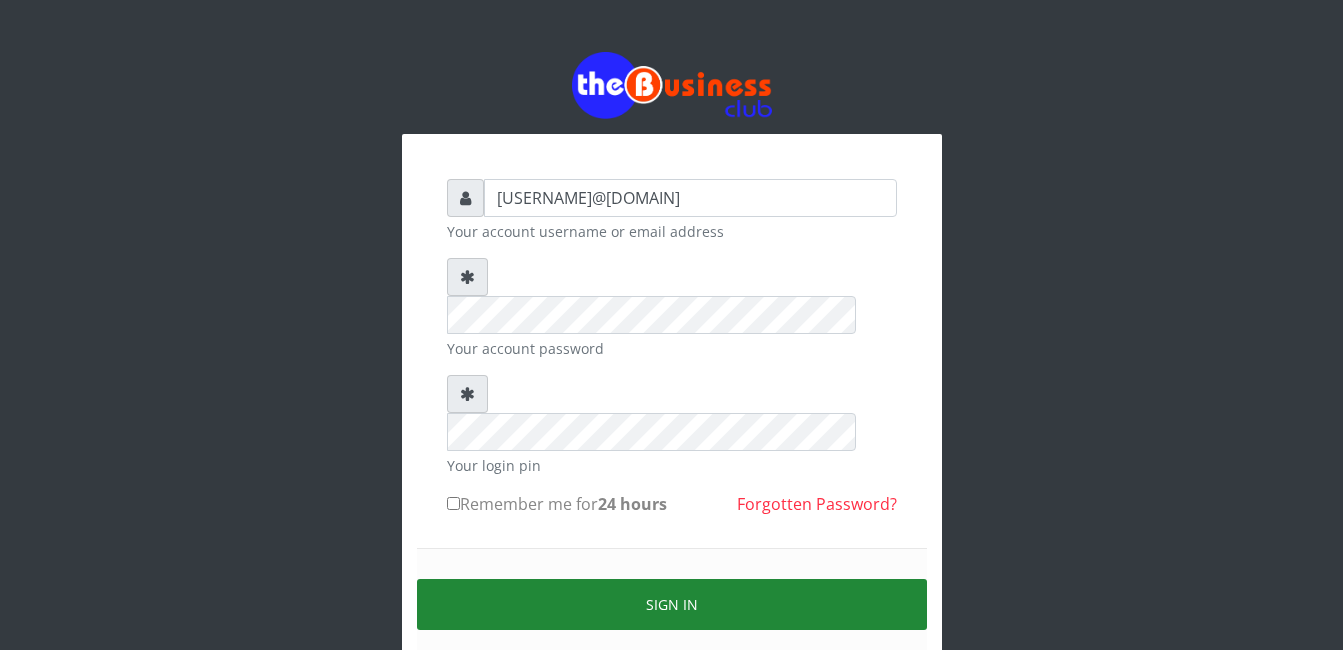 click on "Sign in" at bounding box center [672, 604] 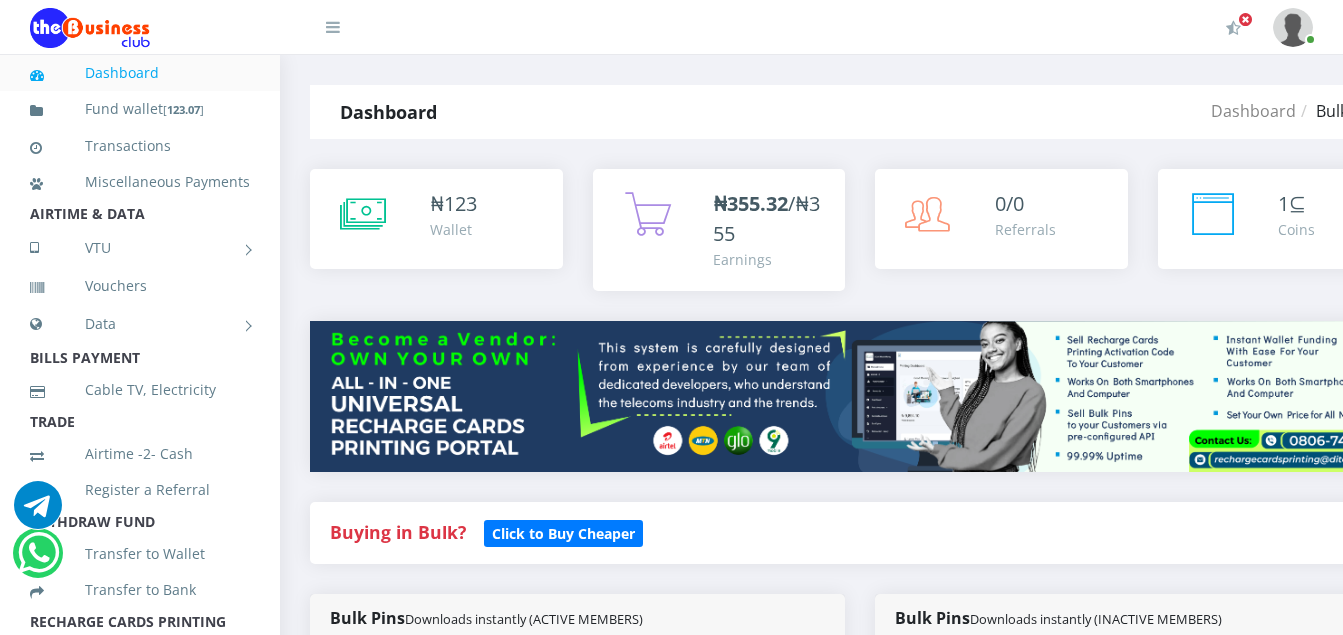 scroll, scrollTop: 0, scrollLeft: 0, axis: both 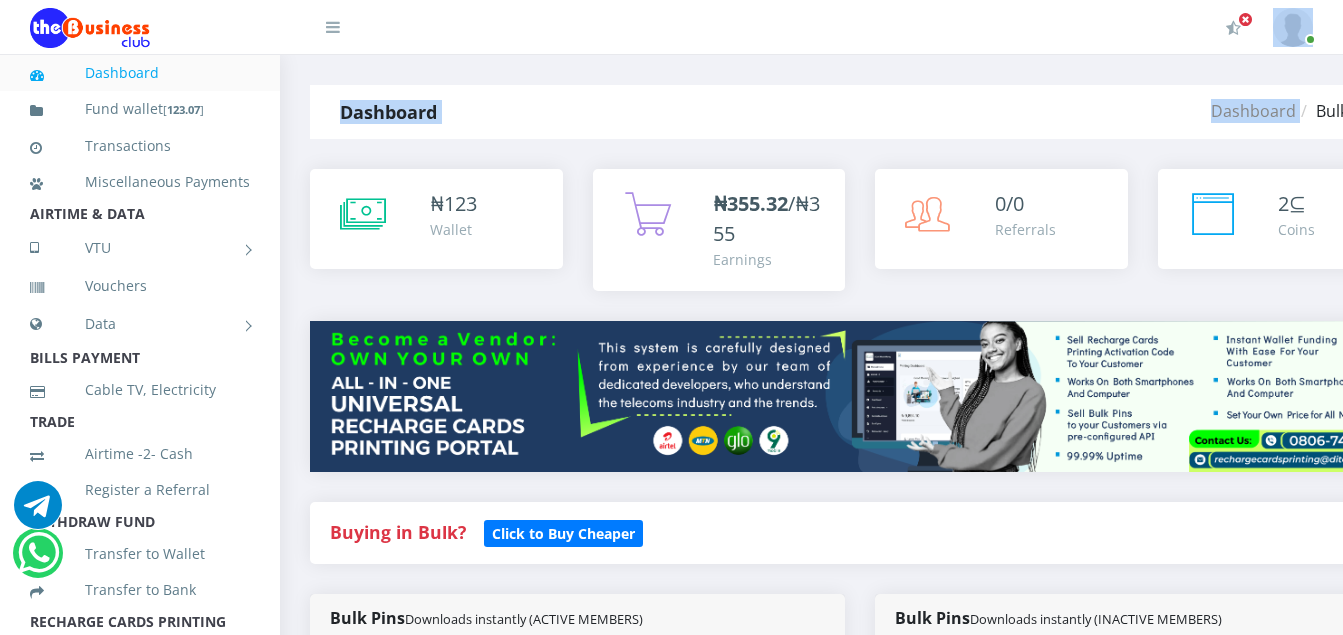 drag, startPoint x: 1336, startPoint y: 44, endPoint x: 1339, endPoint y: 113, distance: 69.065186 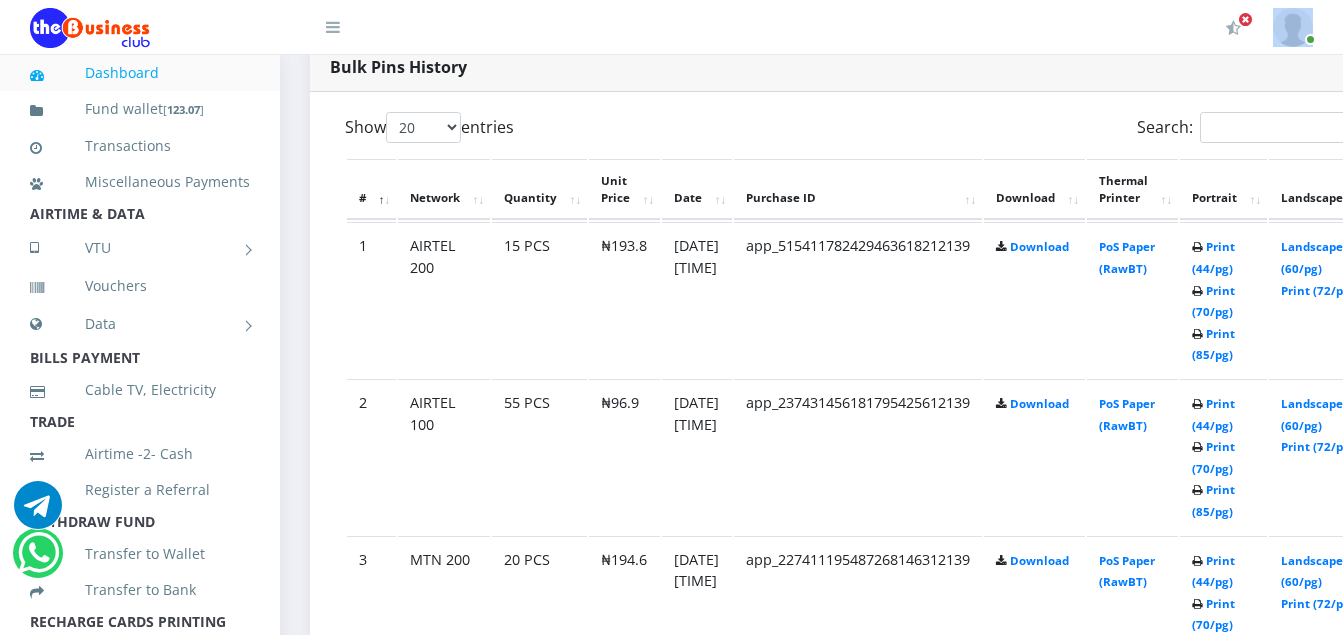 scroll, scrollTop: 1080, scrollLeft: 0, axis: vertical 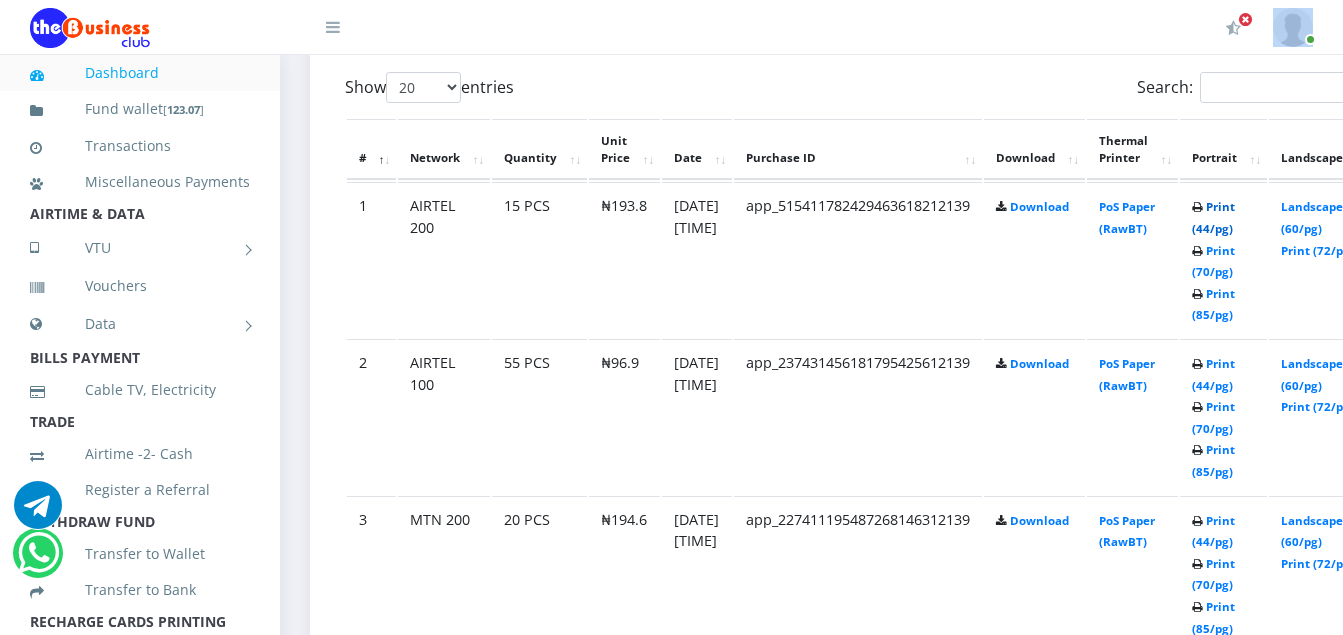 click on "Print (44/pg)" at bounding box center (1213, 217) 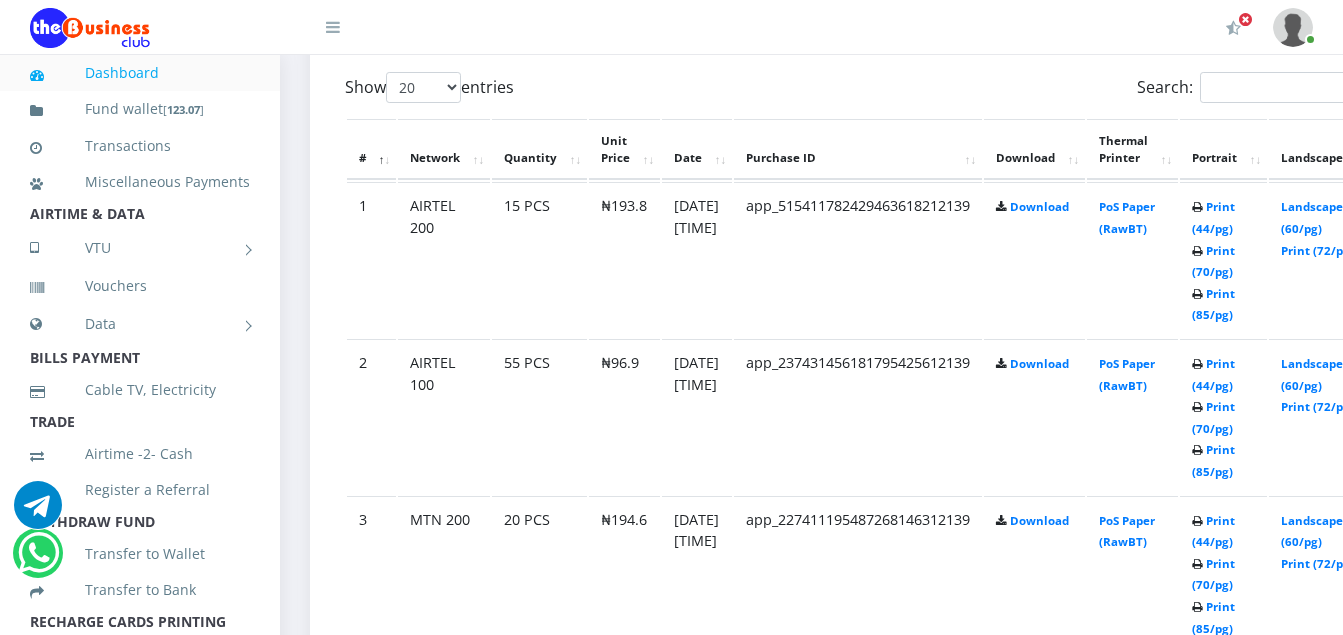 click on "Landscape (60/pg) Print (72/pg)" at bounding box center [1321, 259] 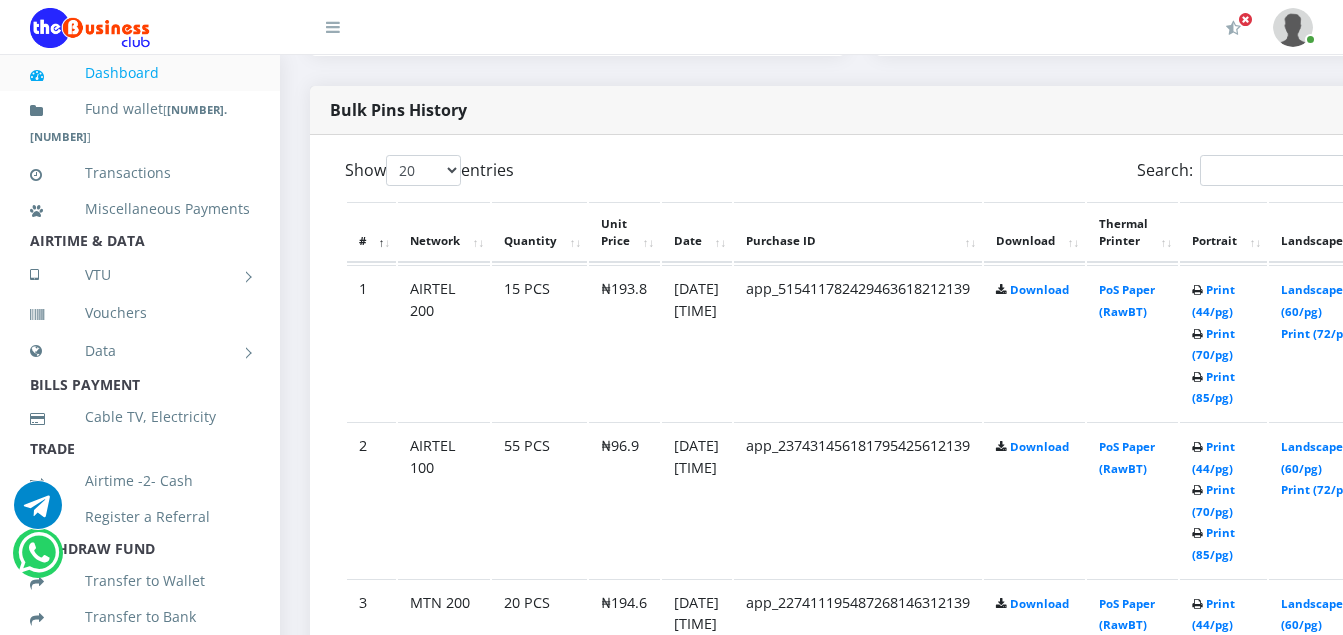 scroll, scrollTop: 0, scrollLeft: 0, axis: both 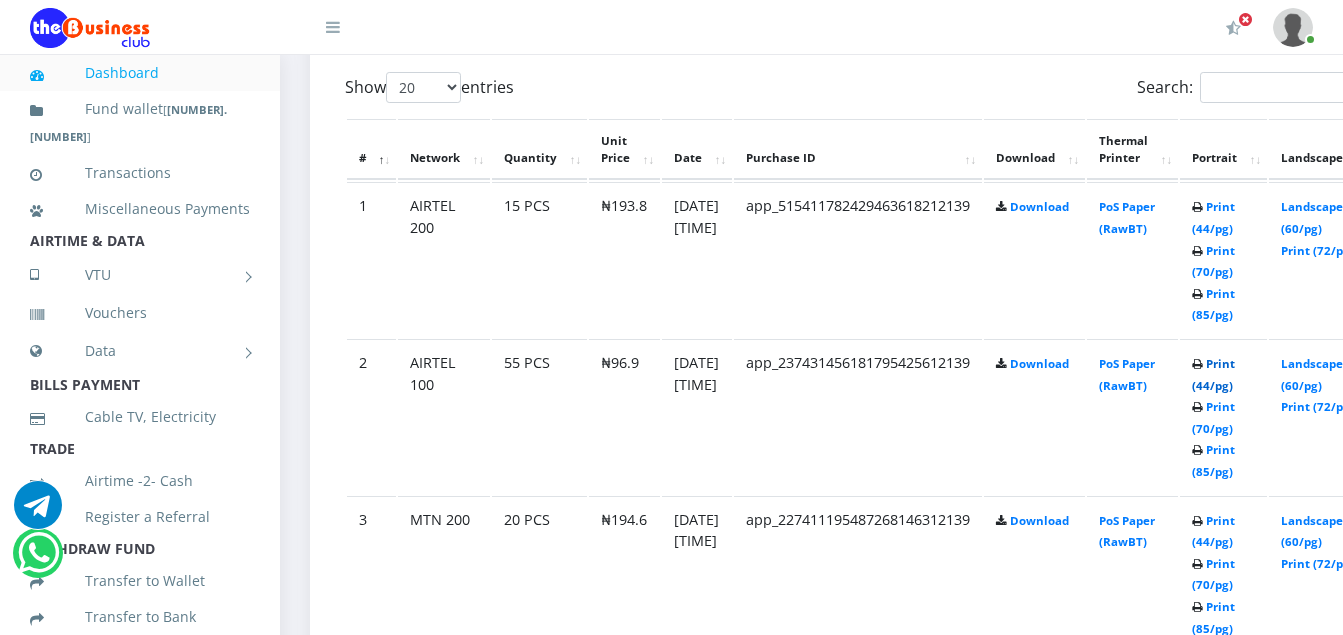 click on "Print (44/pg)   Print (70/pg)   Print (85/pg)" at bounding box center [1213, 417] 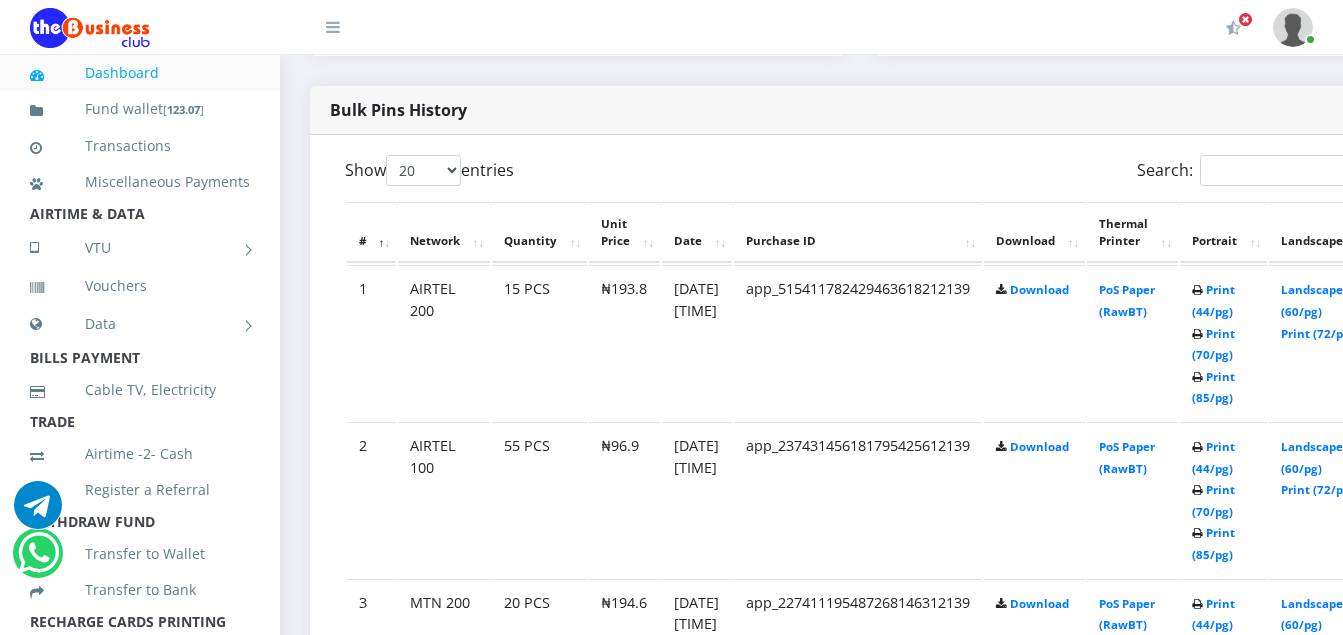 scroll, scrollTop: 0, scrollLeft: 0, axis: both 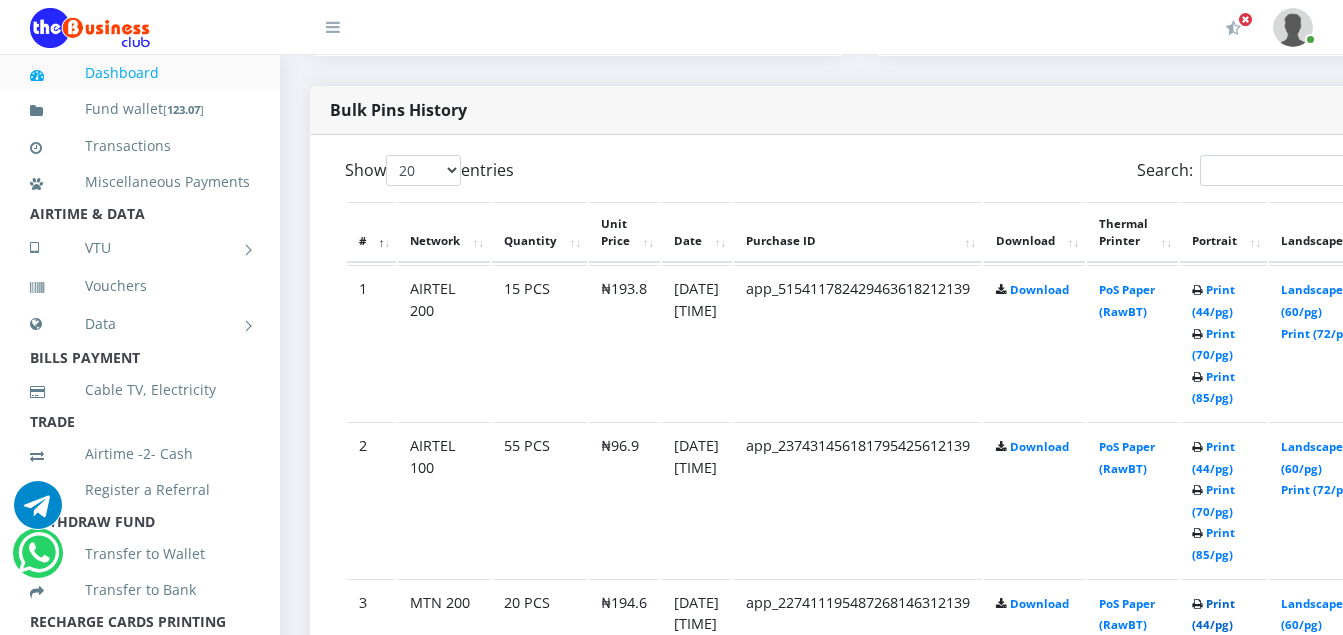 click on "Print (44/pg)" at bounding box center [1213, 614] 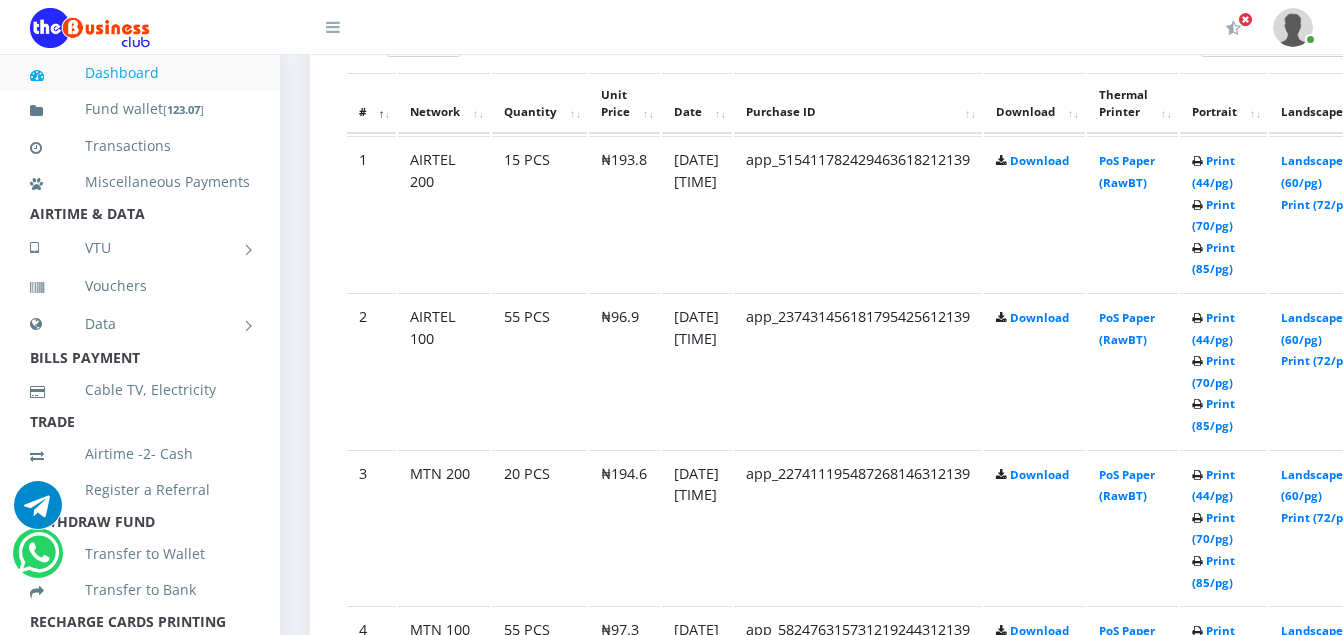 scroll, scrollTop: 1157, scrollLeft: 0, axis: vertical 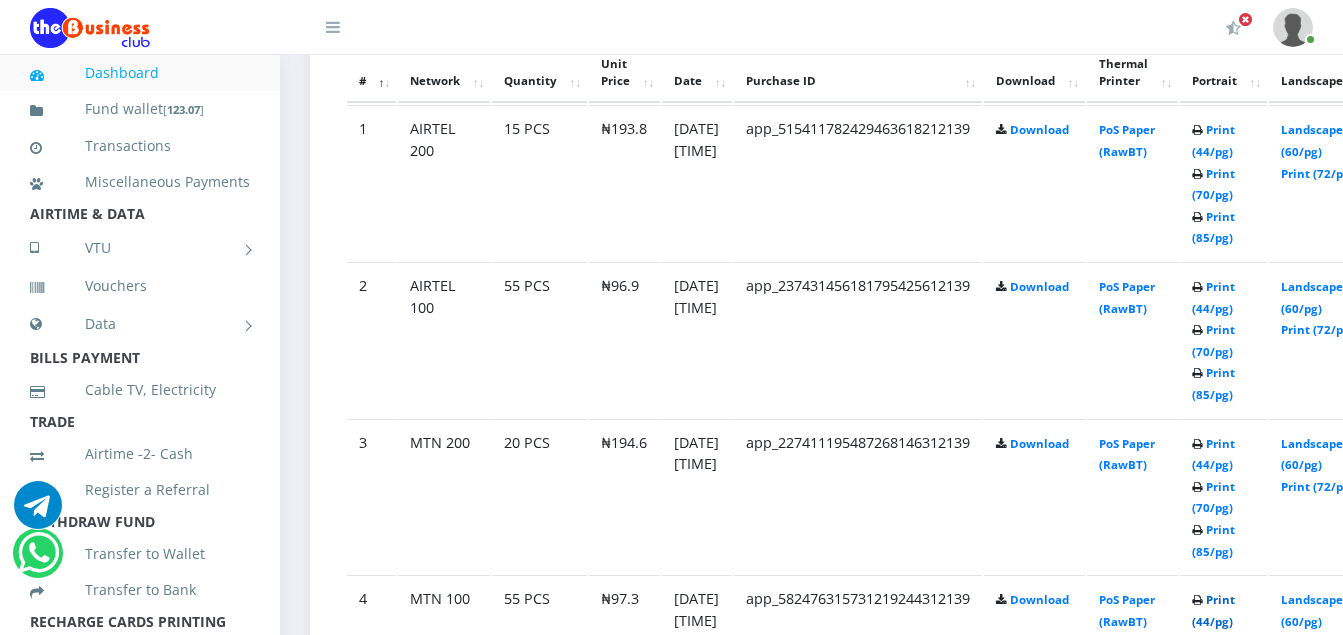 click on "Print (44/pg)" at bounding box center (1213, 610) 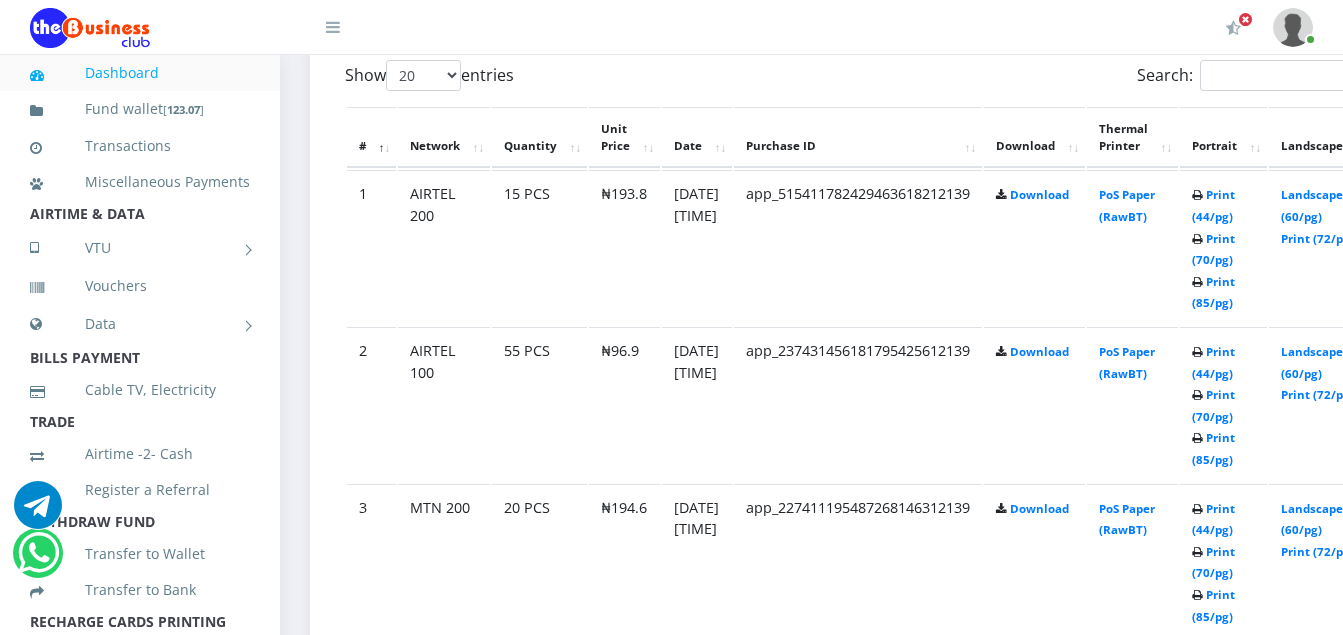 scroll, scrollTop: 1157, scrollLeft: 0, axis: vertical 